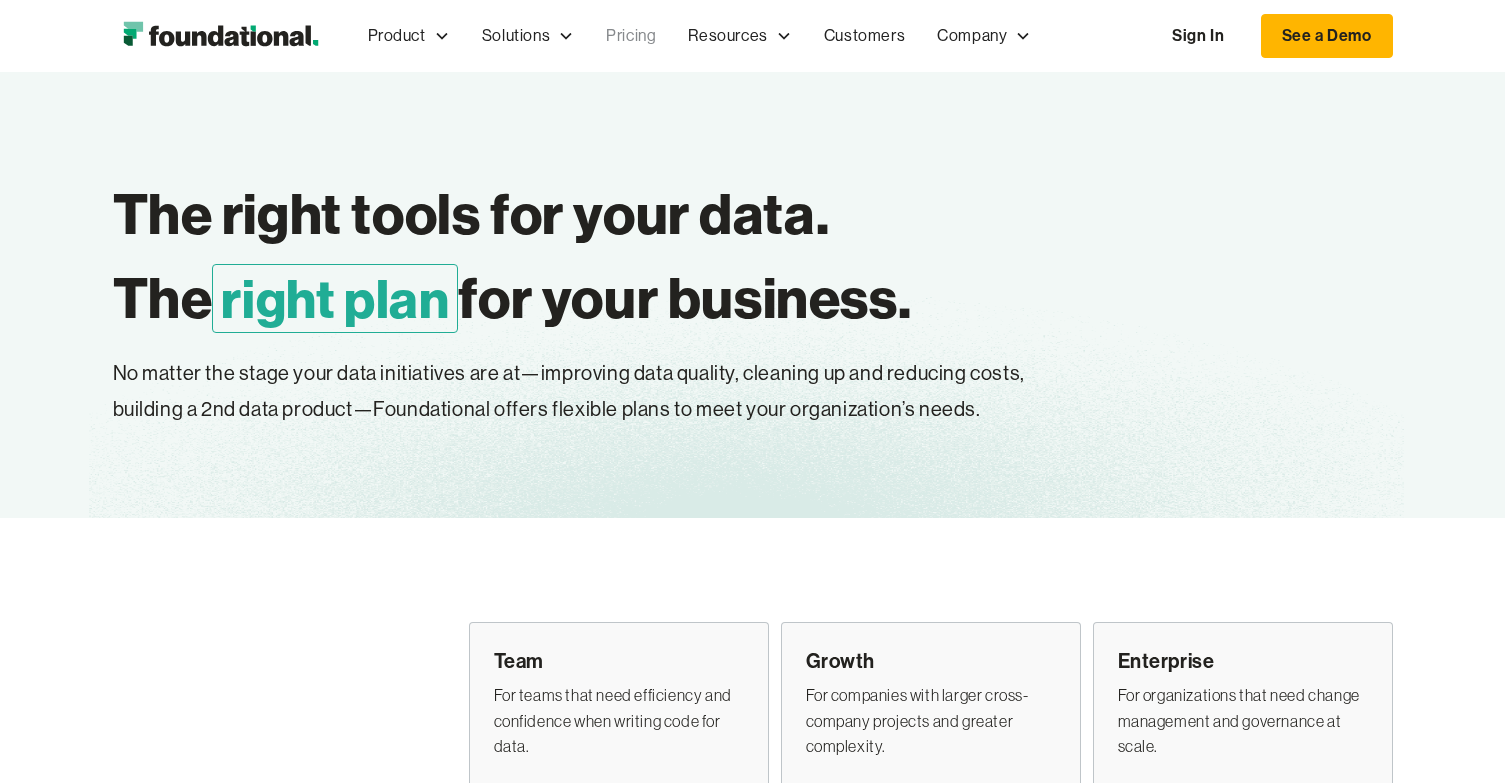 scroll, scrollTop: 2200, scrollLeft: 0, axis: vertical 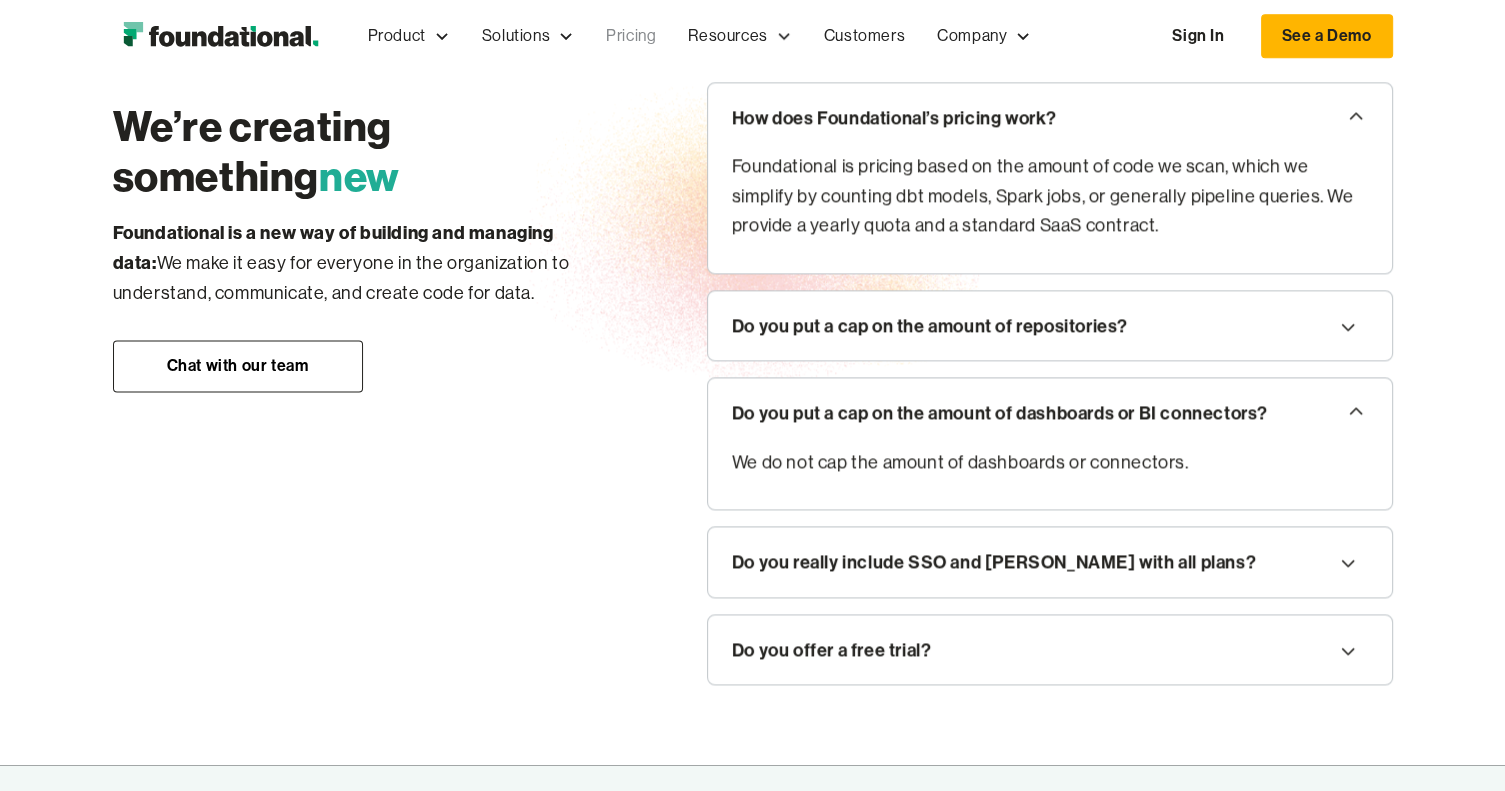 click on "Do you really include SSO and [PERSON_NAME] with all plans?" at bounding box center [1050, 562] 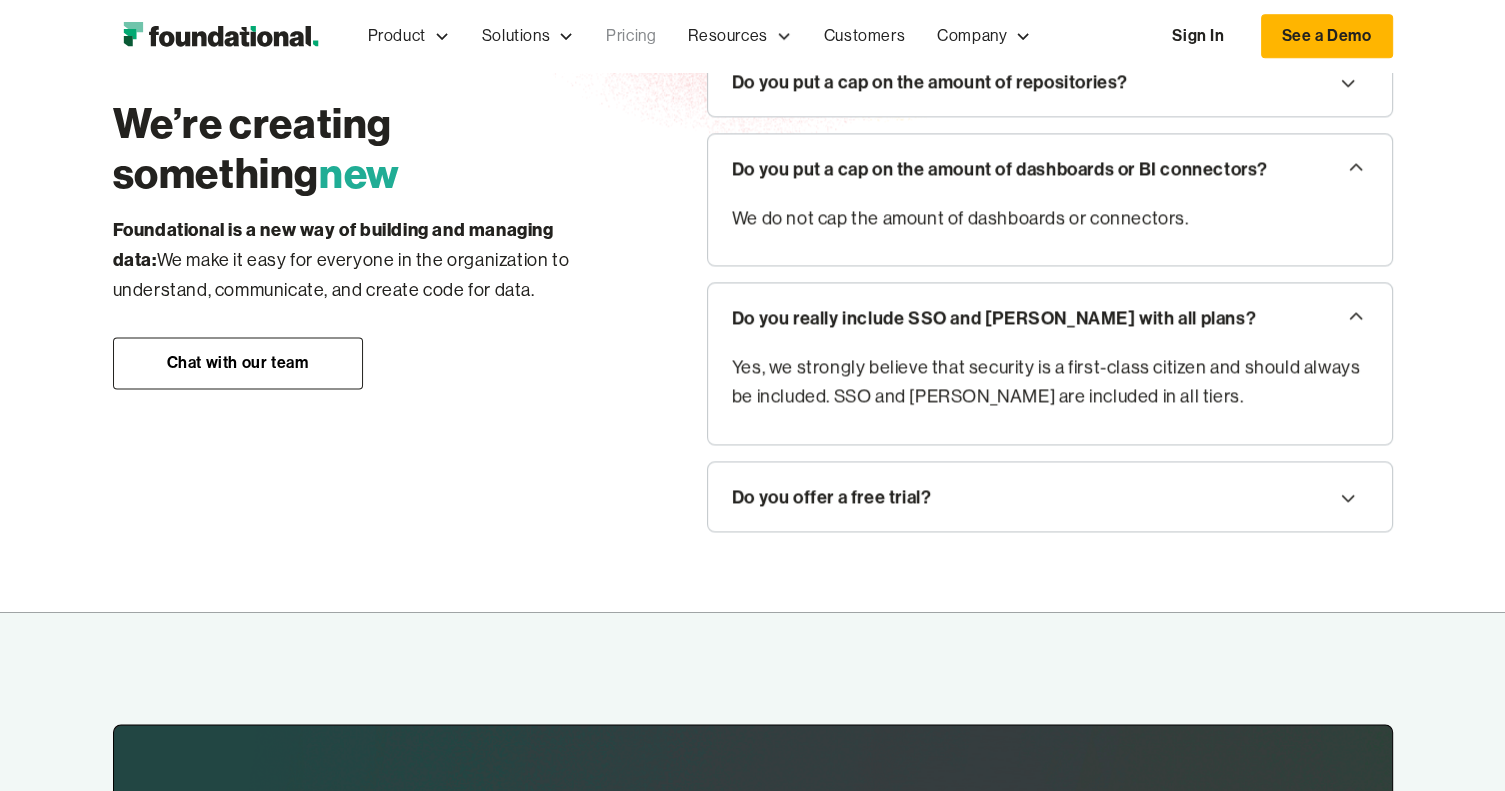scroll, scrollTop: 2800, scrollLeft: 0, axis: vertical 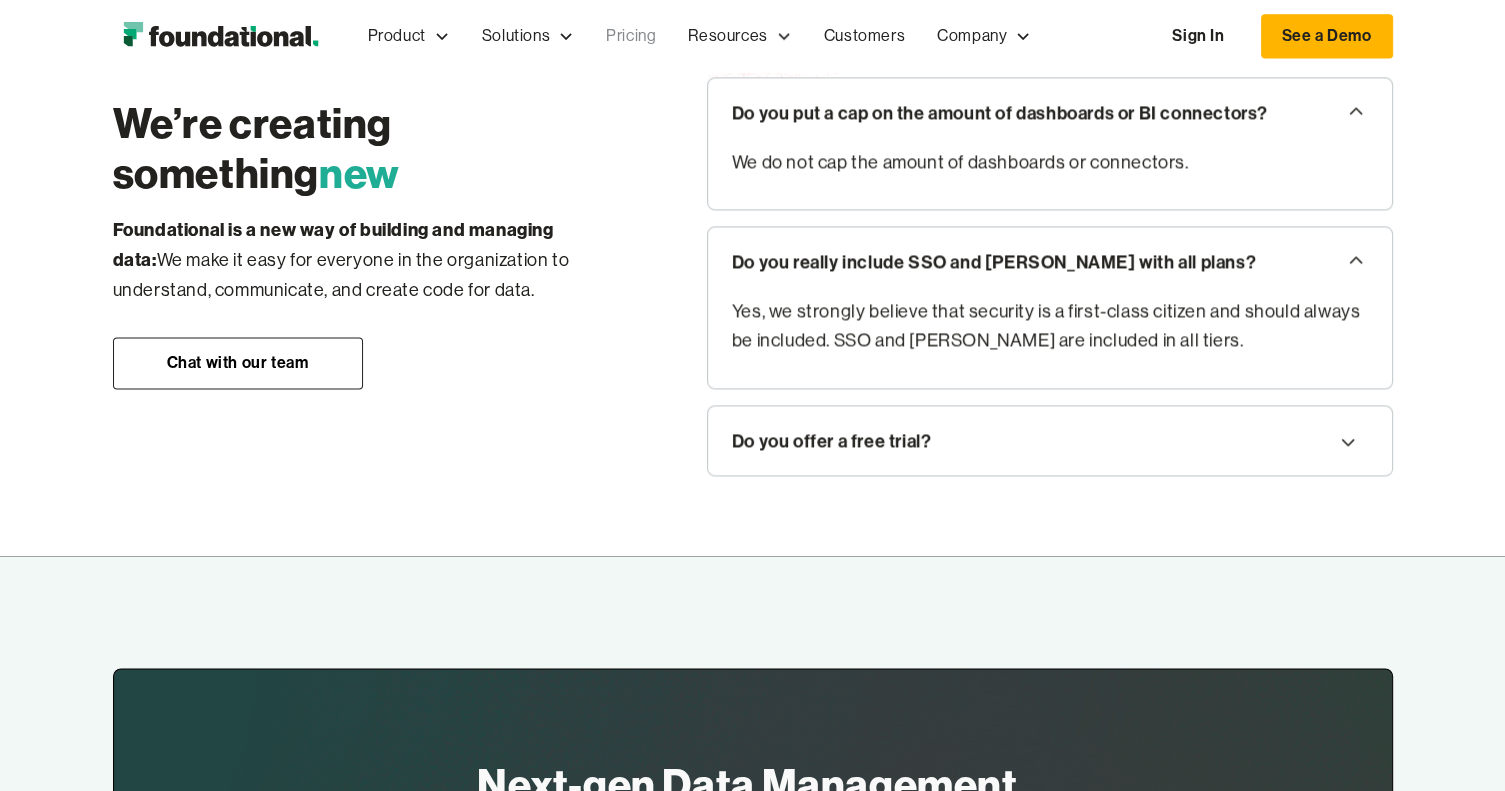 click on "Do you offer a free trial?" at bounding box center (1050, 441) 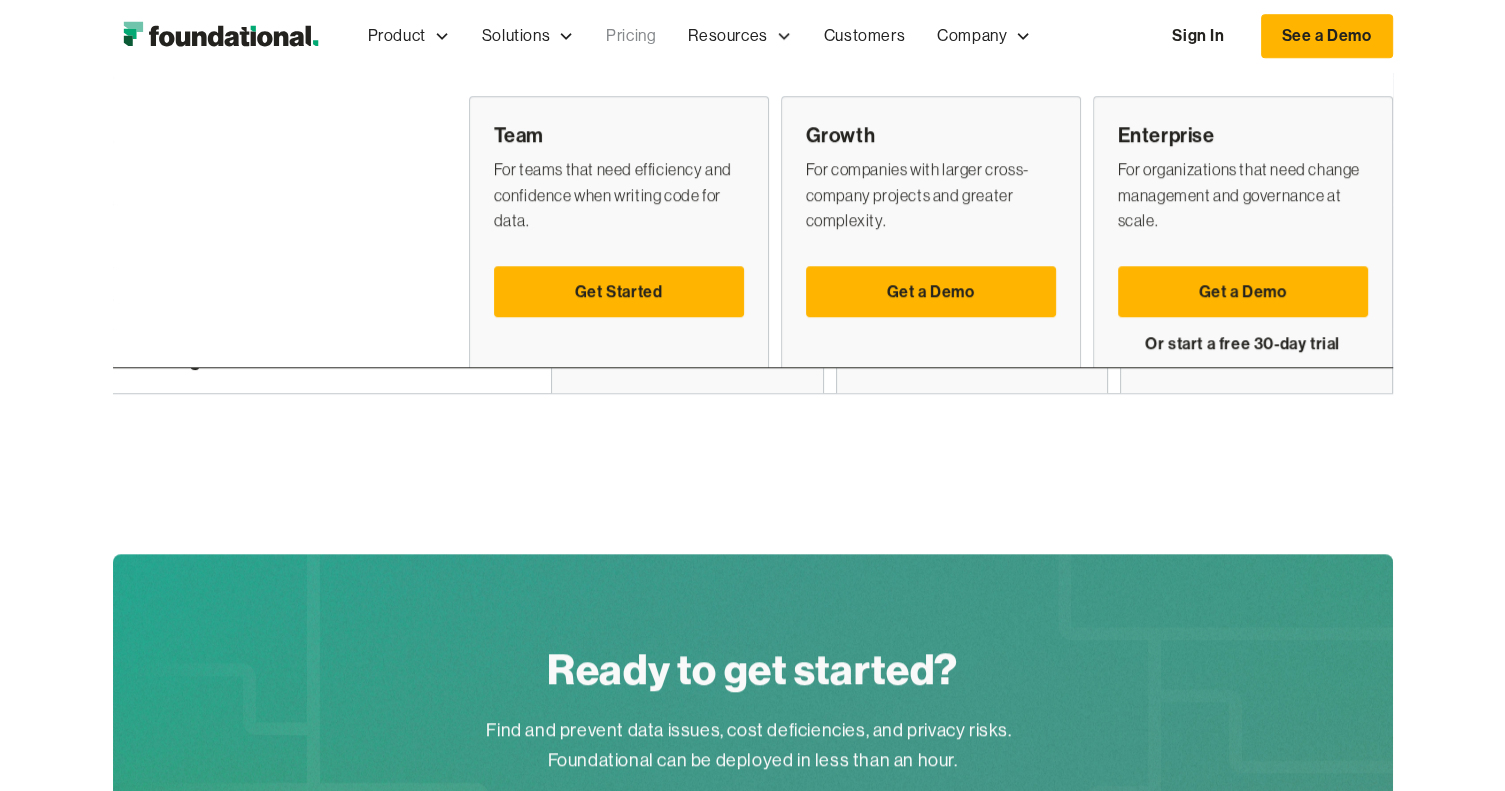 scroll, scrollTop: 1200, scrollLeft: 0, axis: vertical 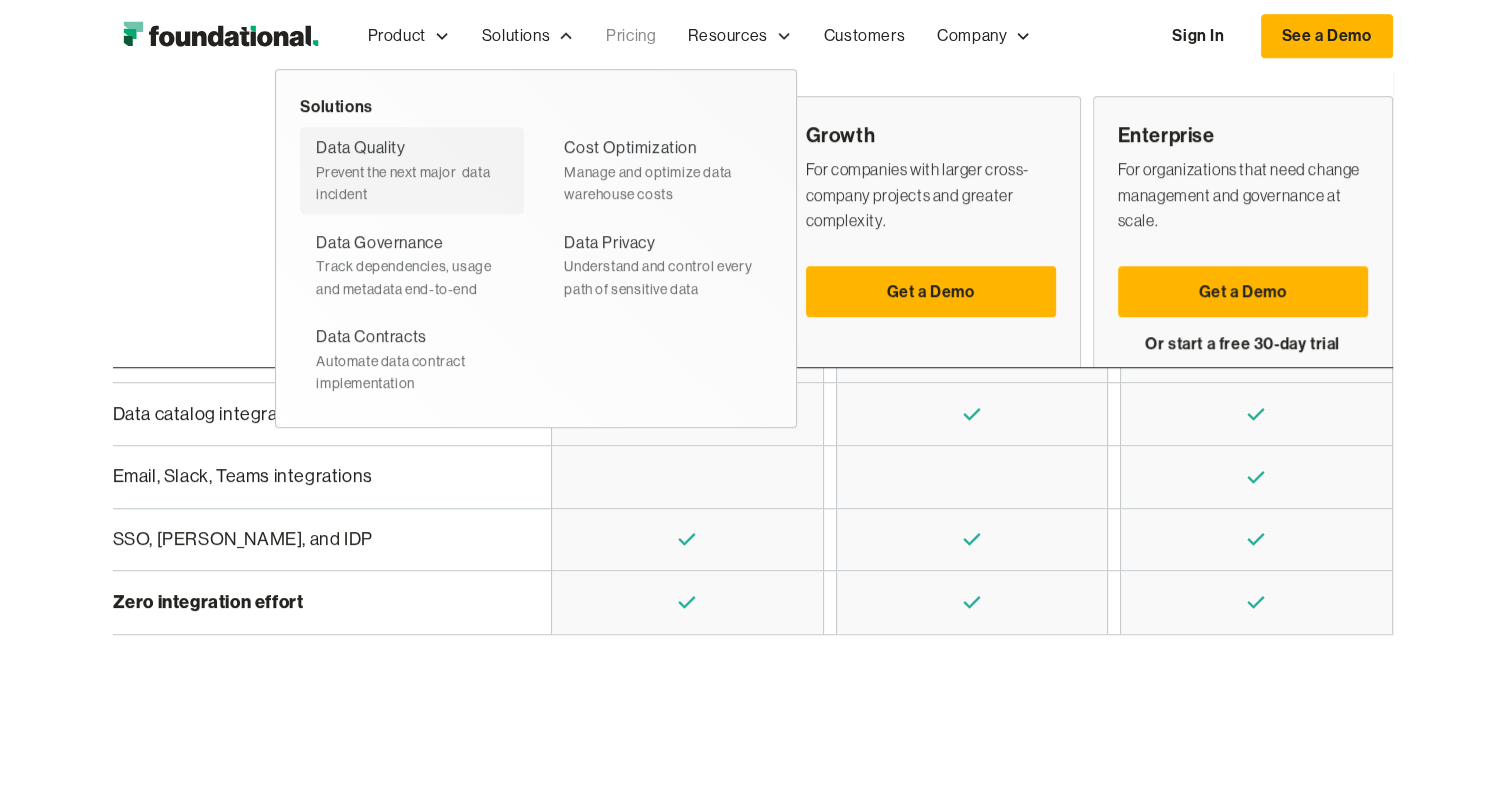 click on "Data Quality" at bounding box center [360, 148] 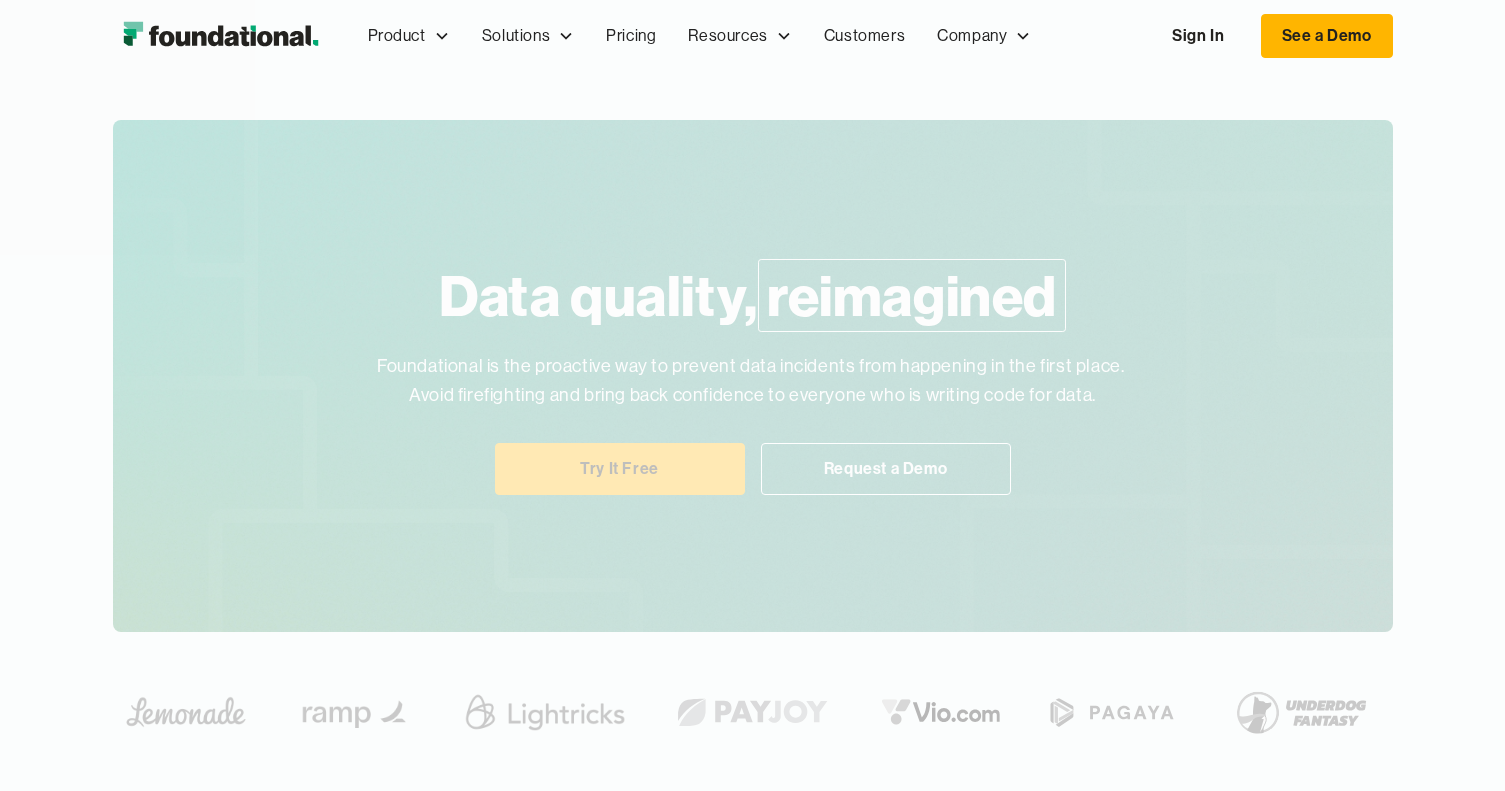 scroll, scrollTop: 0, scrollLeft: 0, axis: both 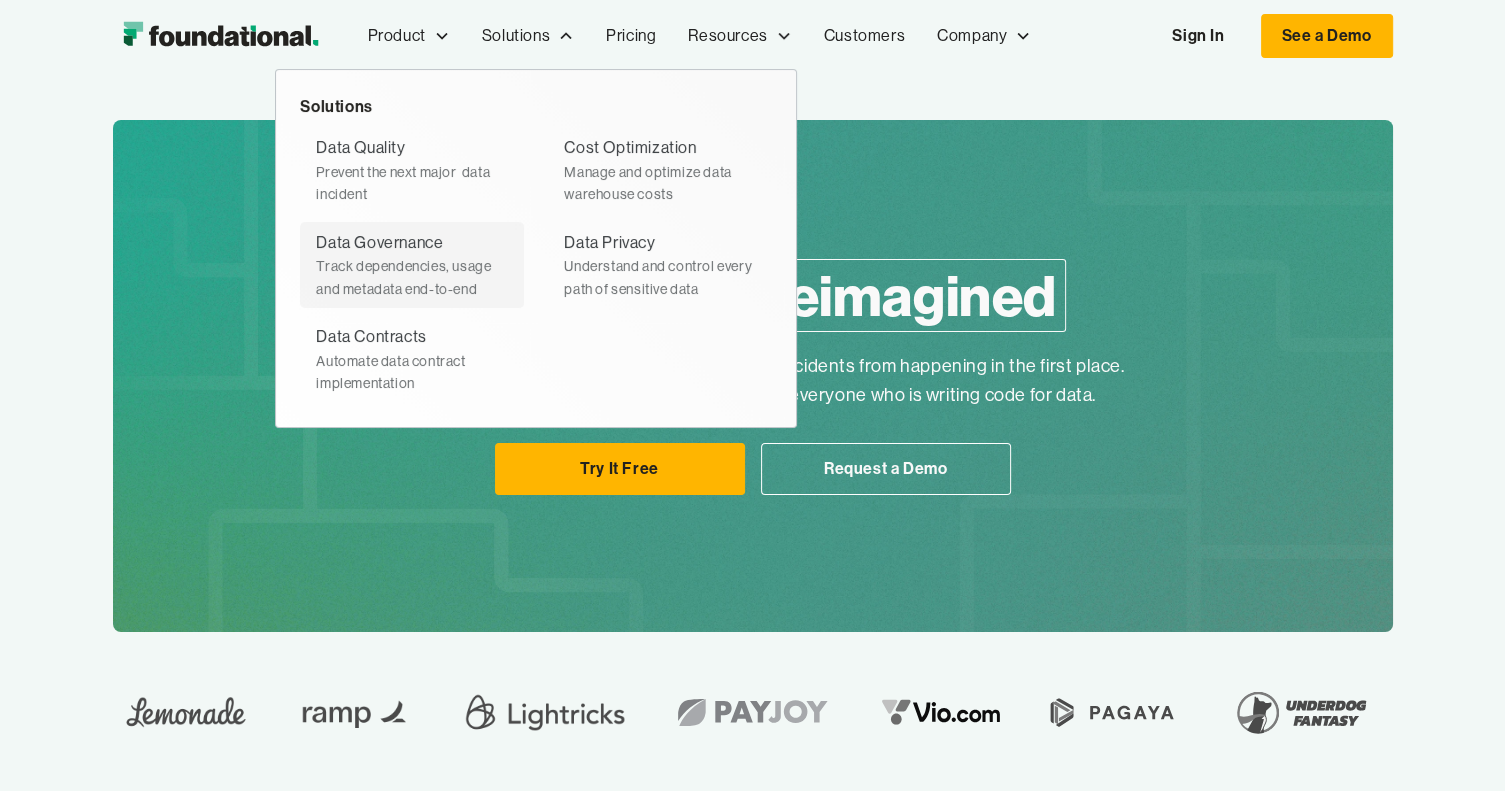 click on "Track dependencies, usage and metadata end-to-end" at bounding box center [412, 277] 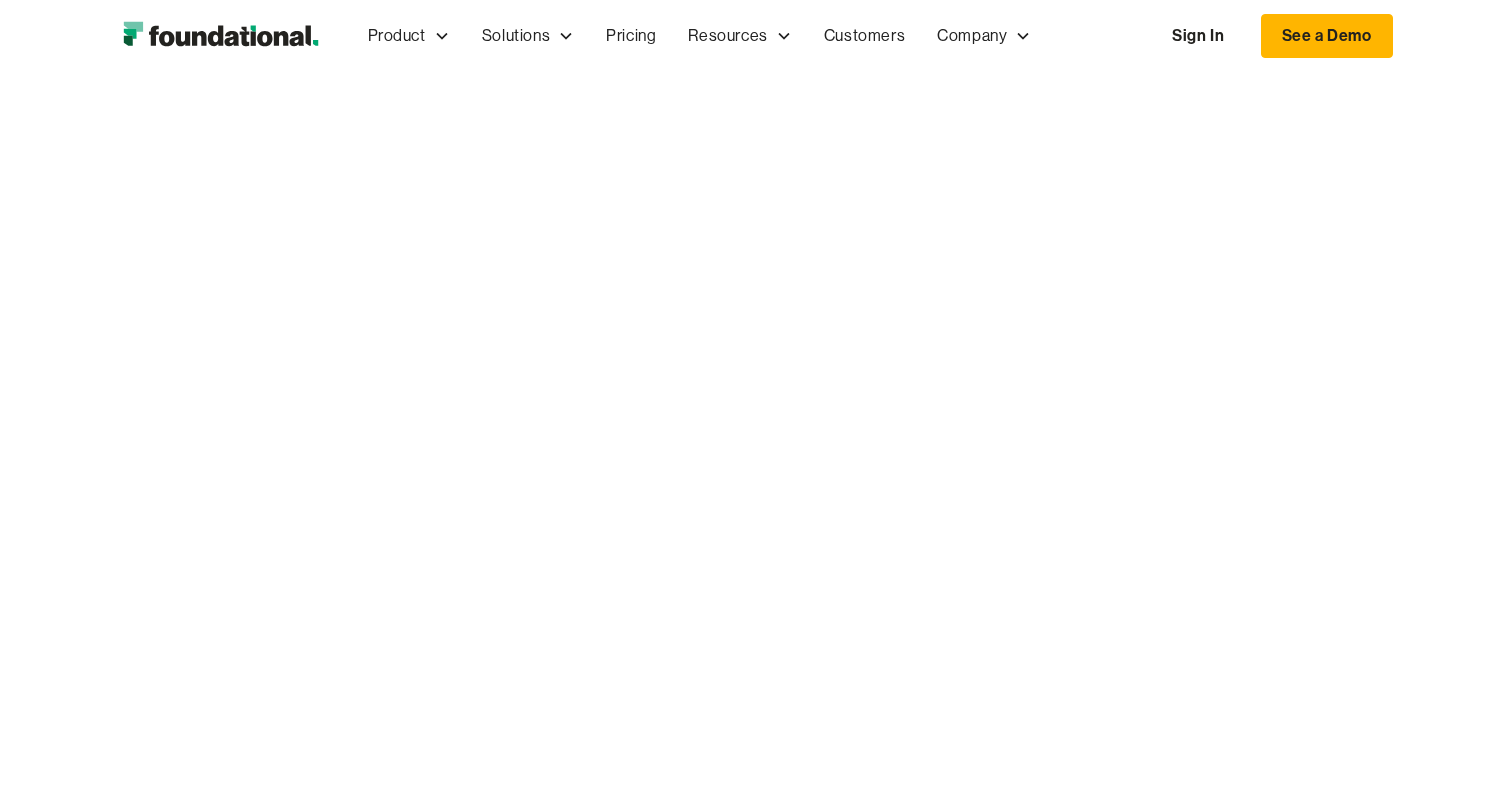scroll, scrollTop: 0, scrollLeft: 0, axis: both 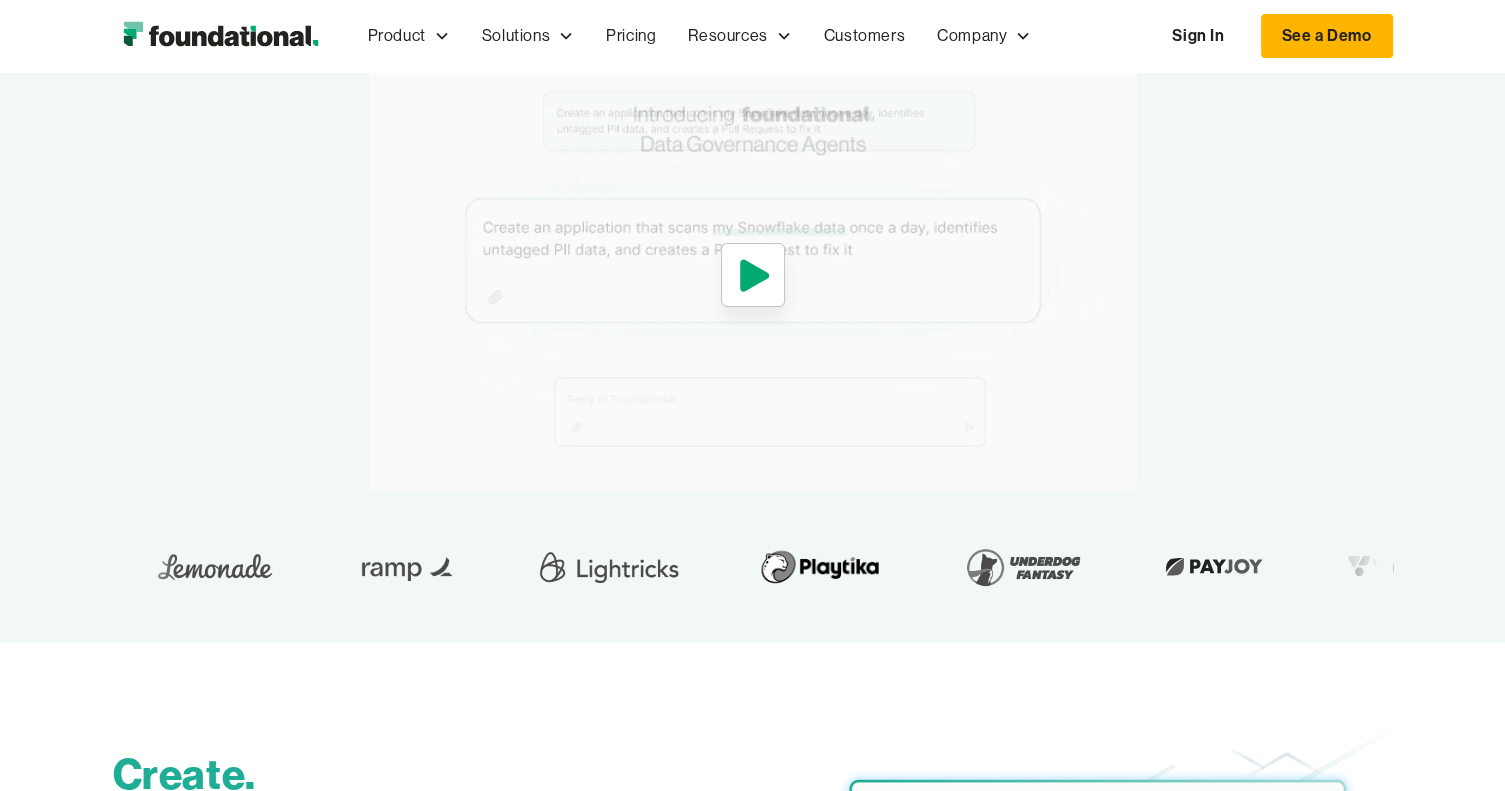 click 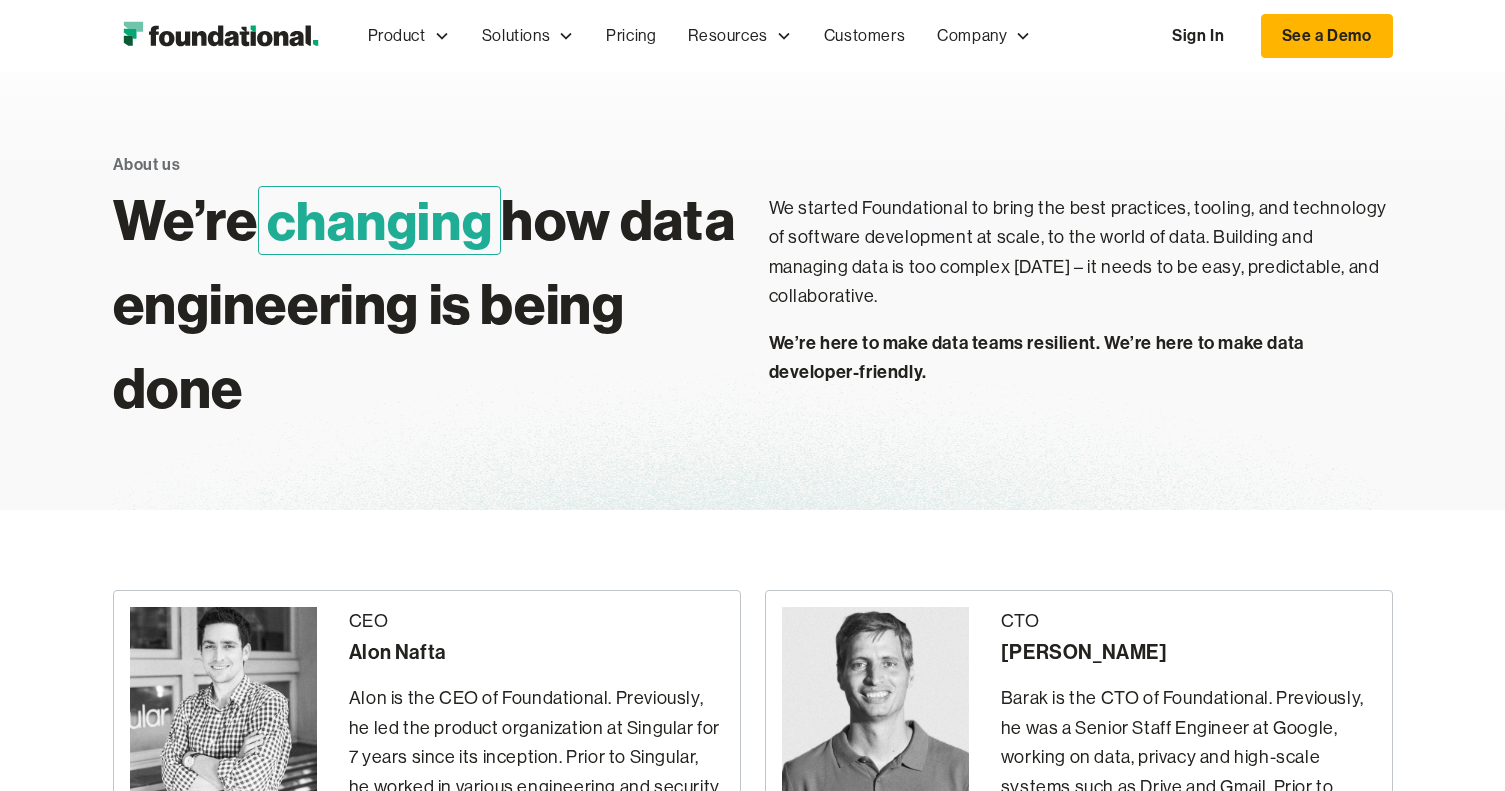 scroll, scrollTop: 100, scrollLeft: 0, axis: vertical 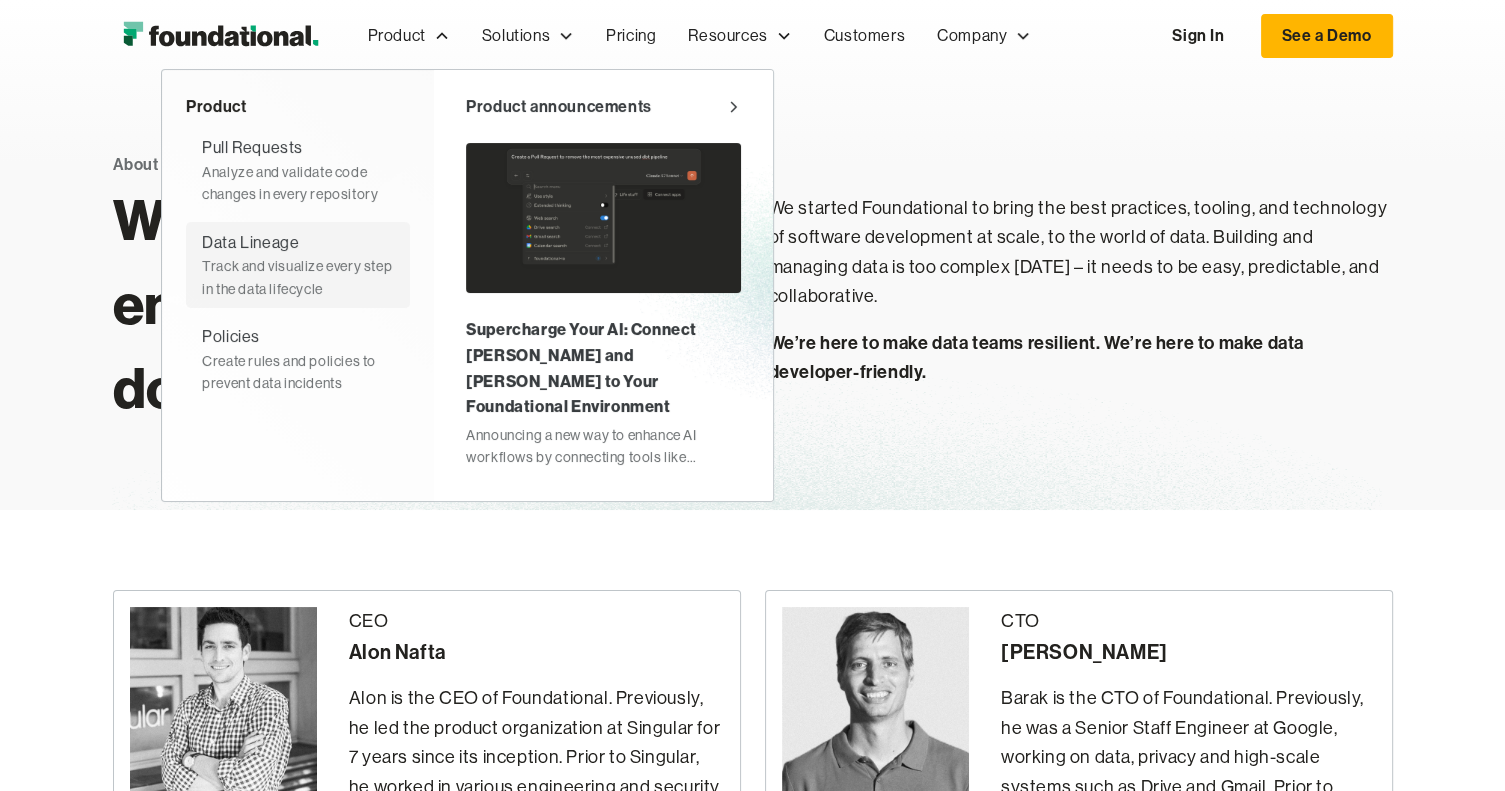 click on "Data Lineage" at bounding box center [250, 243] 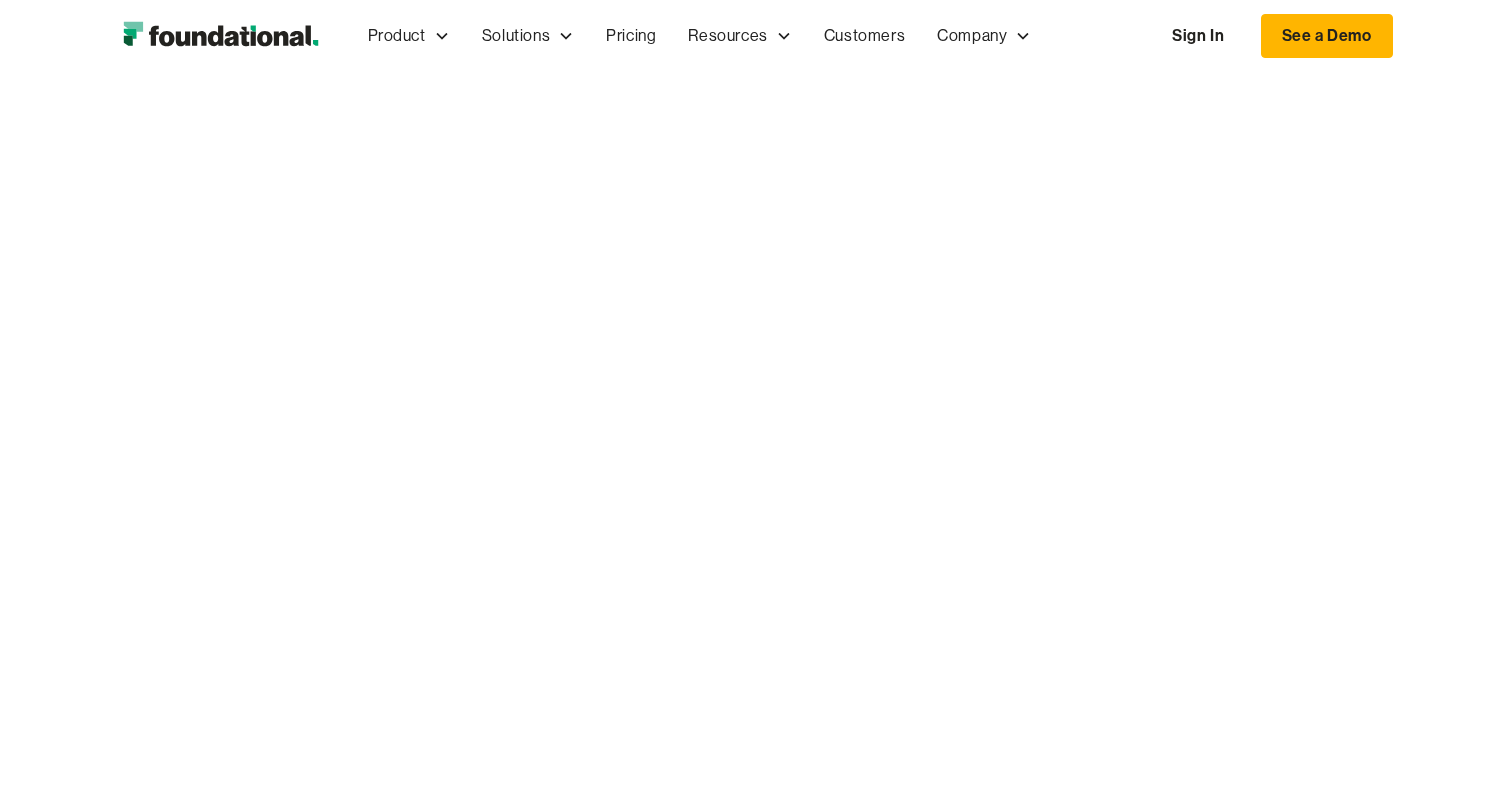 scroll, scrollTop: 0, scrollLeft: 0, axis: both 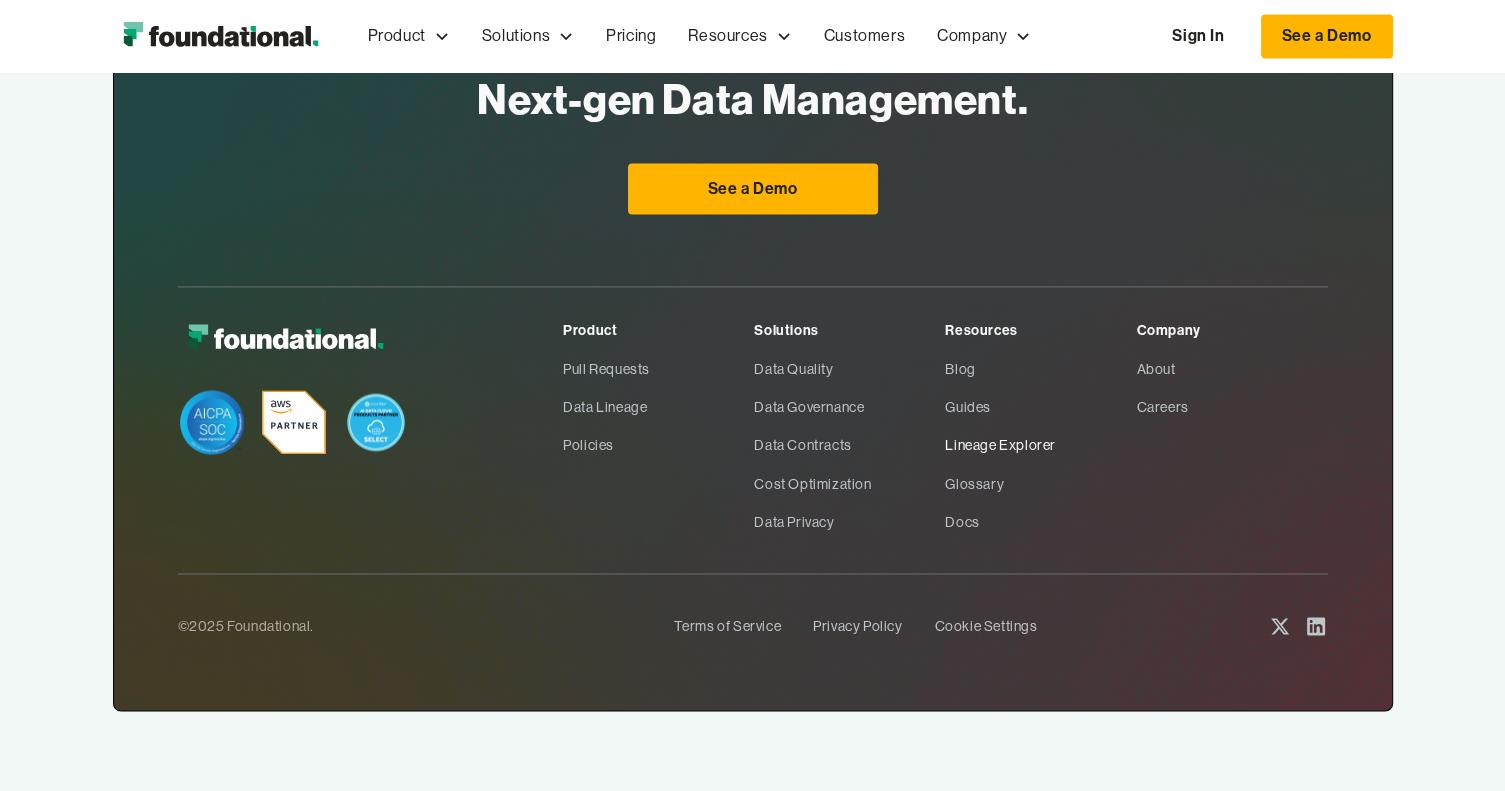 click on "Lineage Explorer" at bounding box center (1040, 445) 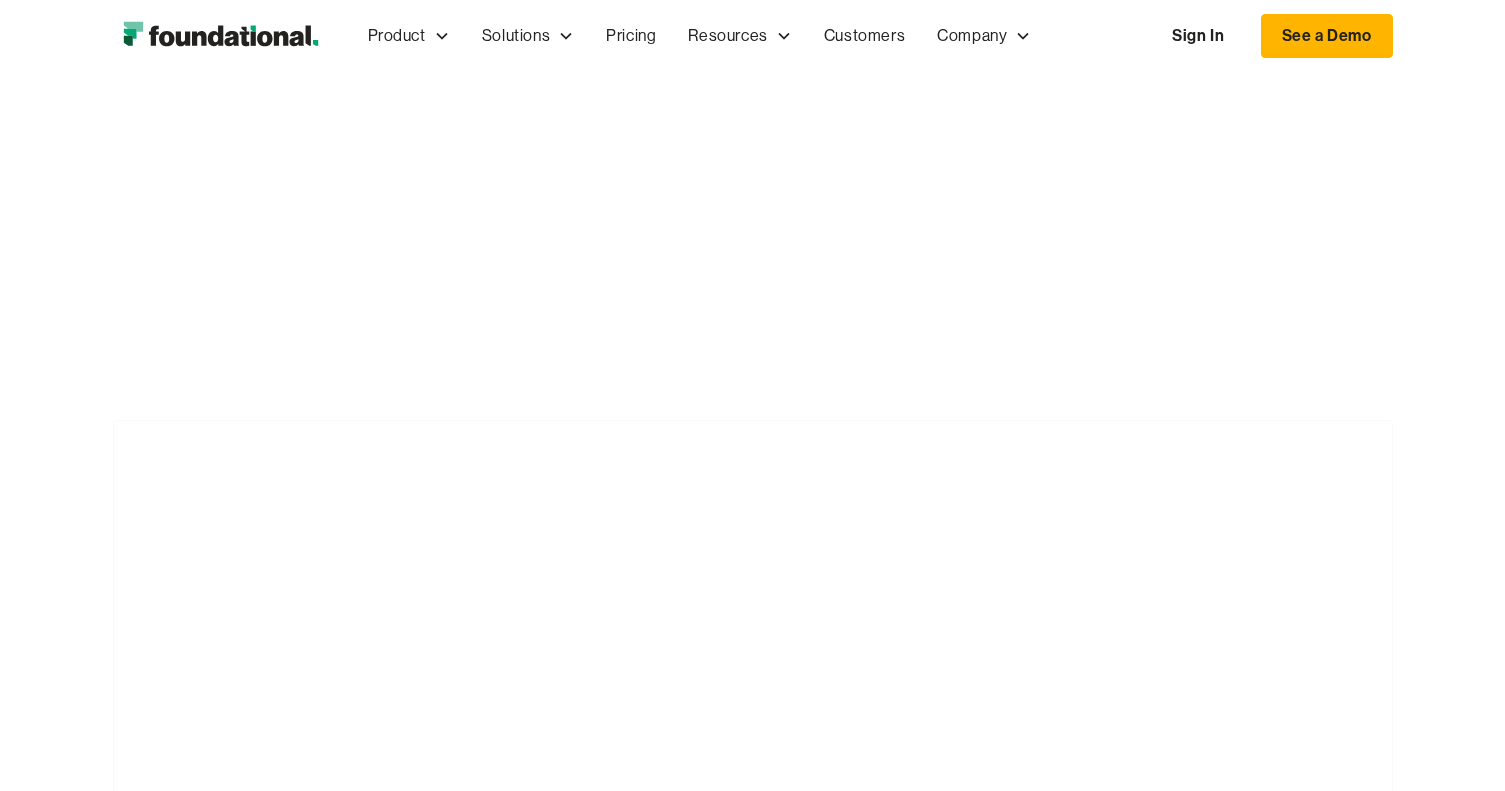 scroll, scrollTop: 0, scrollLeft: 0, axis: both 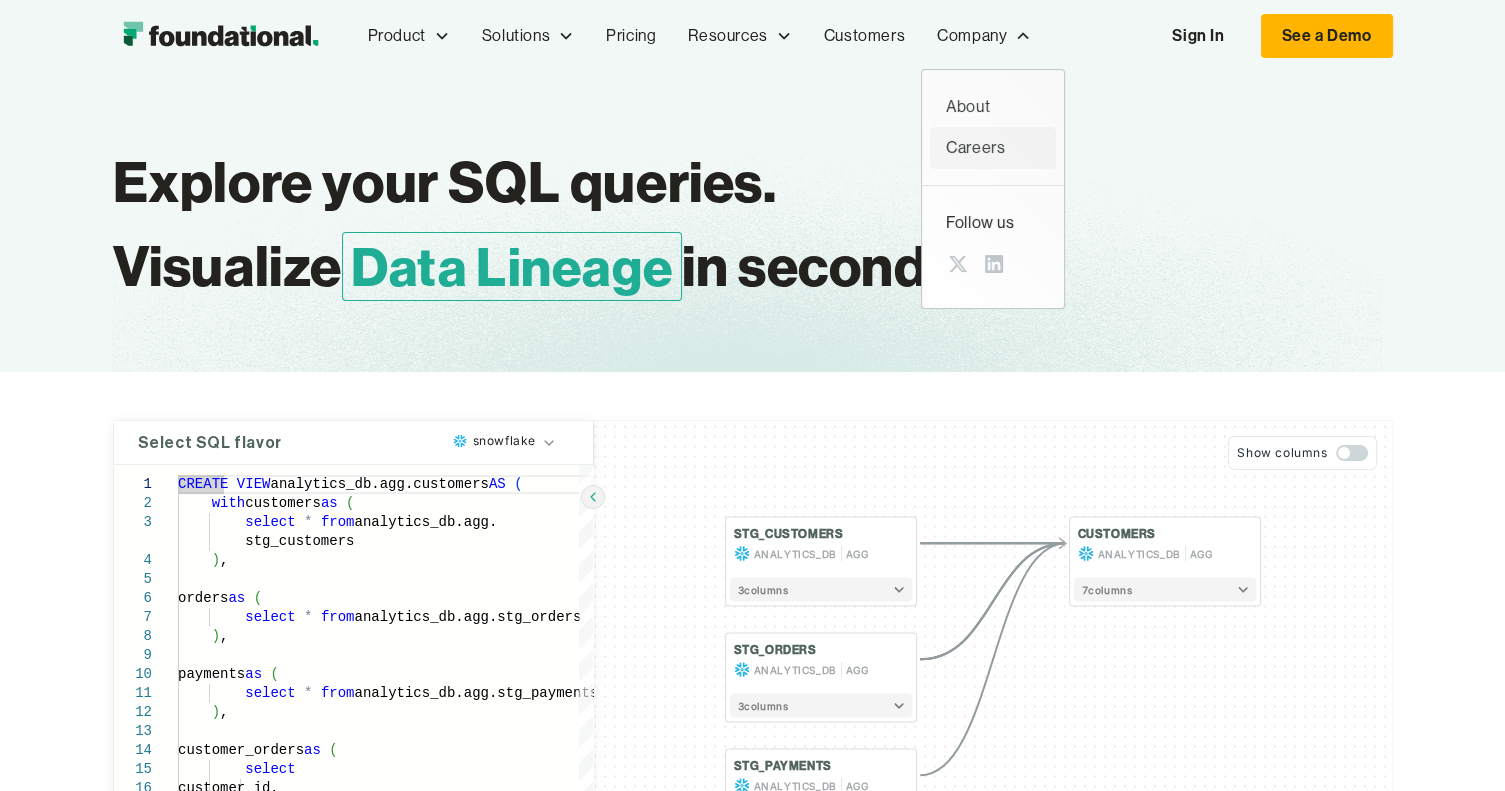 click on "Careers" at bounding box center [993, 148] 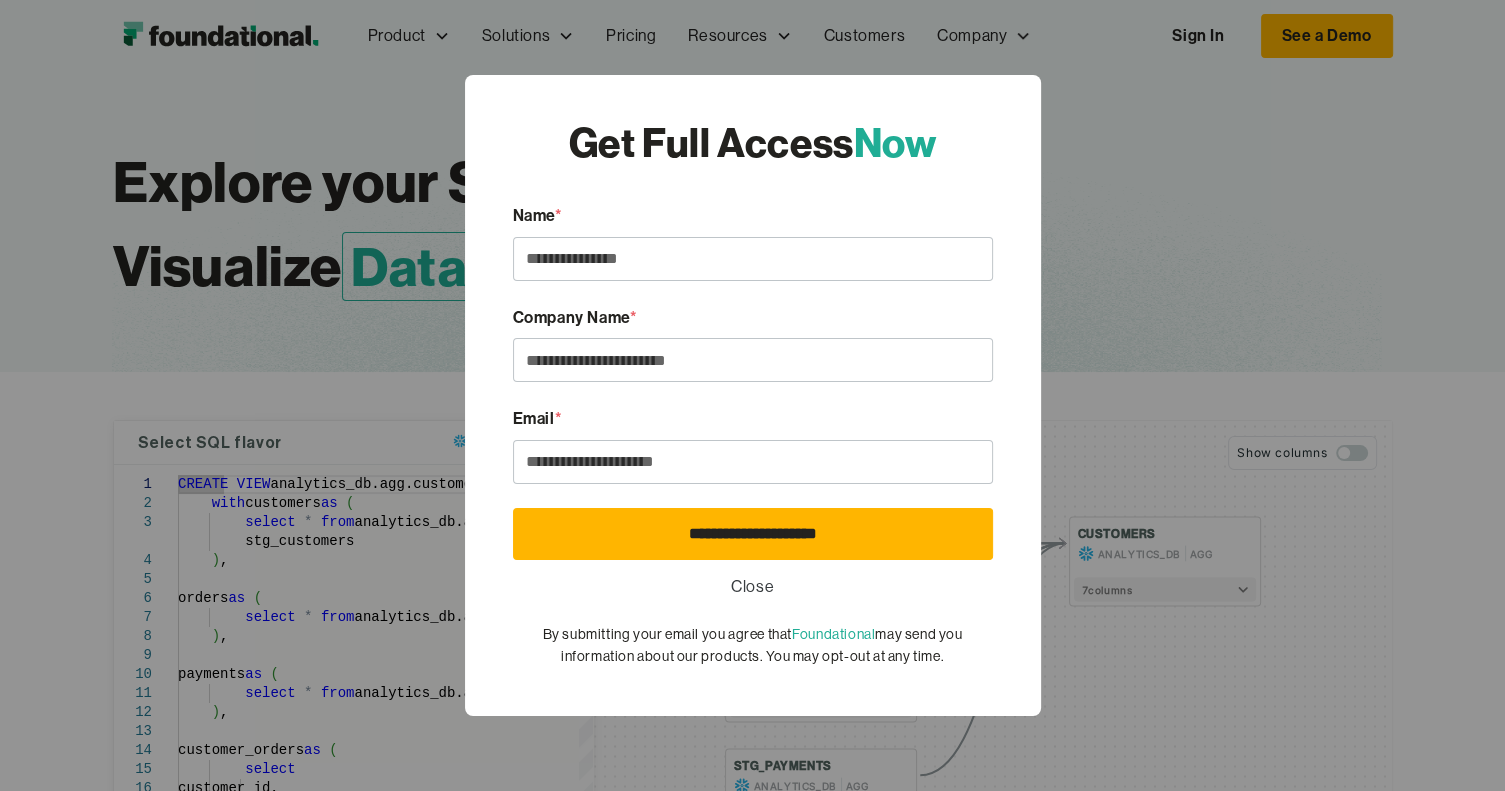 click on "Close" at bounding box center (752, 587) 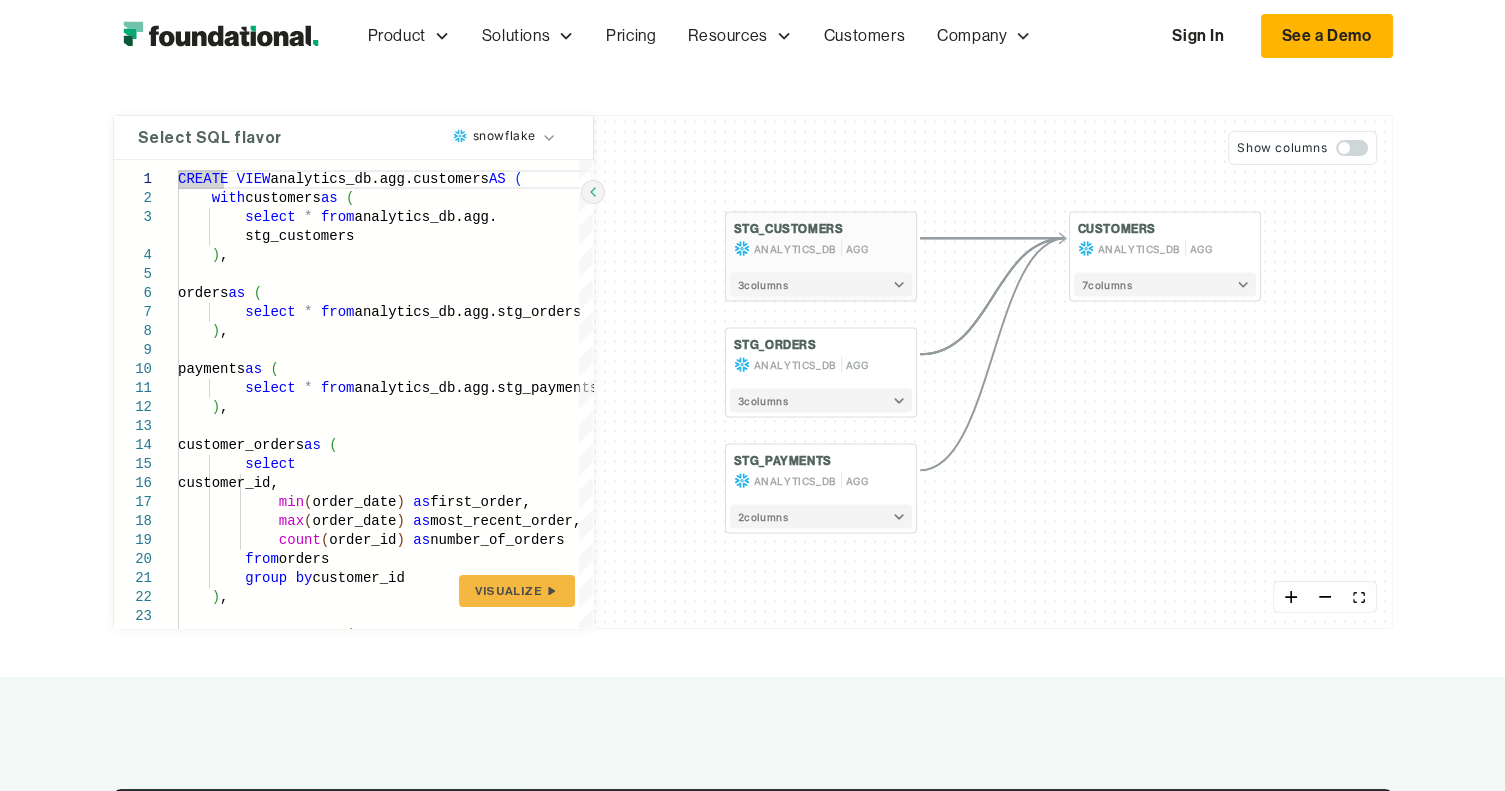 scroll, scrollTop: 100, scrollLeft: 0, axis: vertical 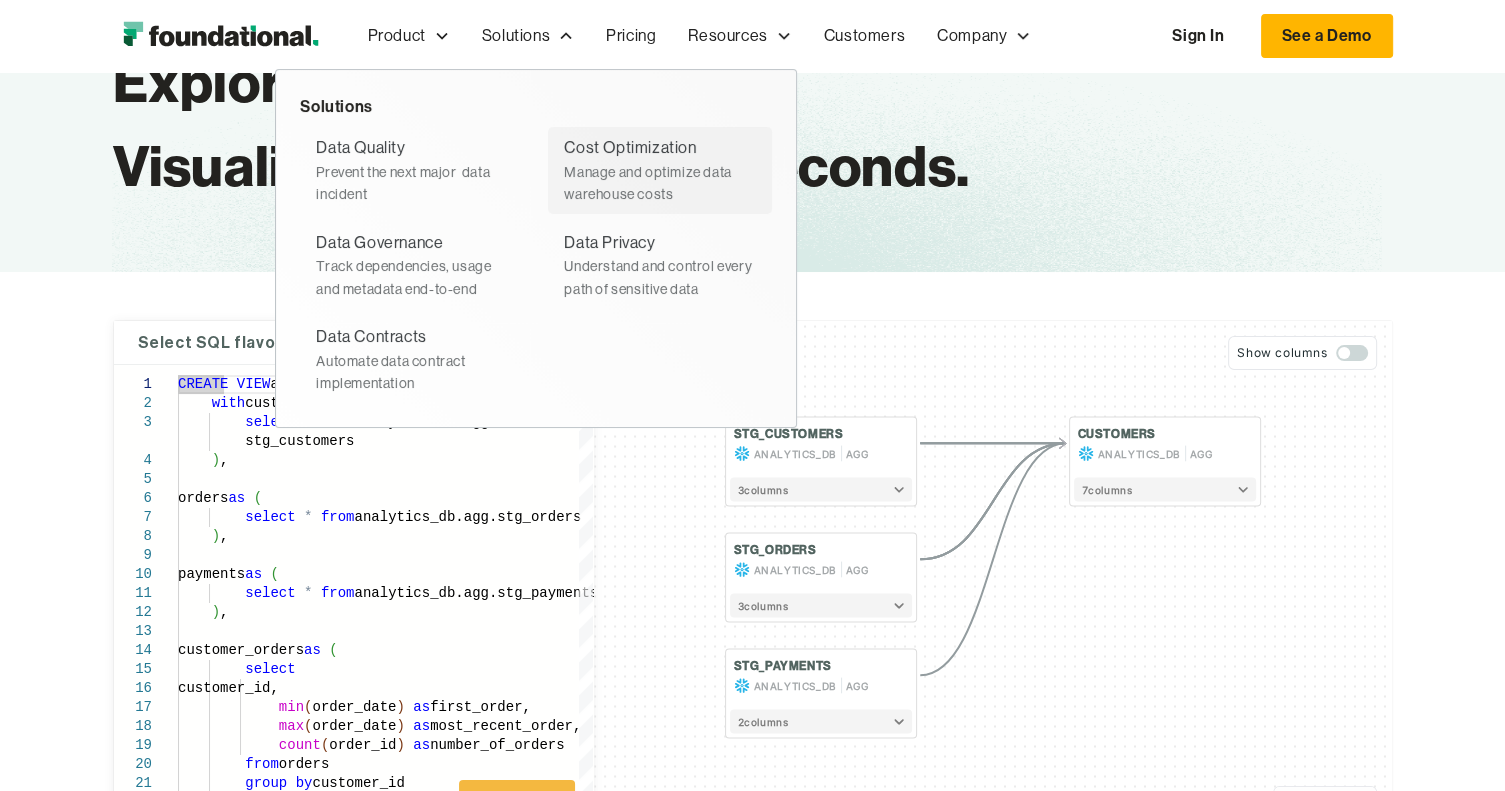 click on "Cost Optimization" at bounding box center [630, 148] 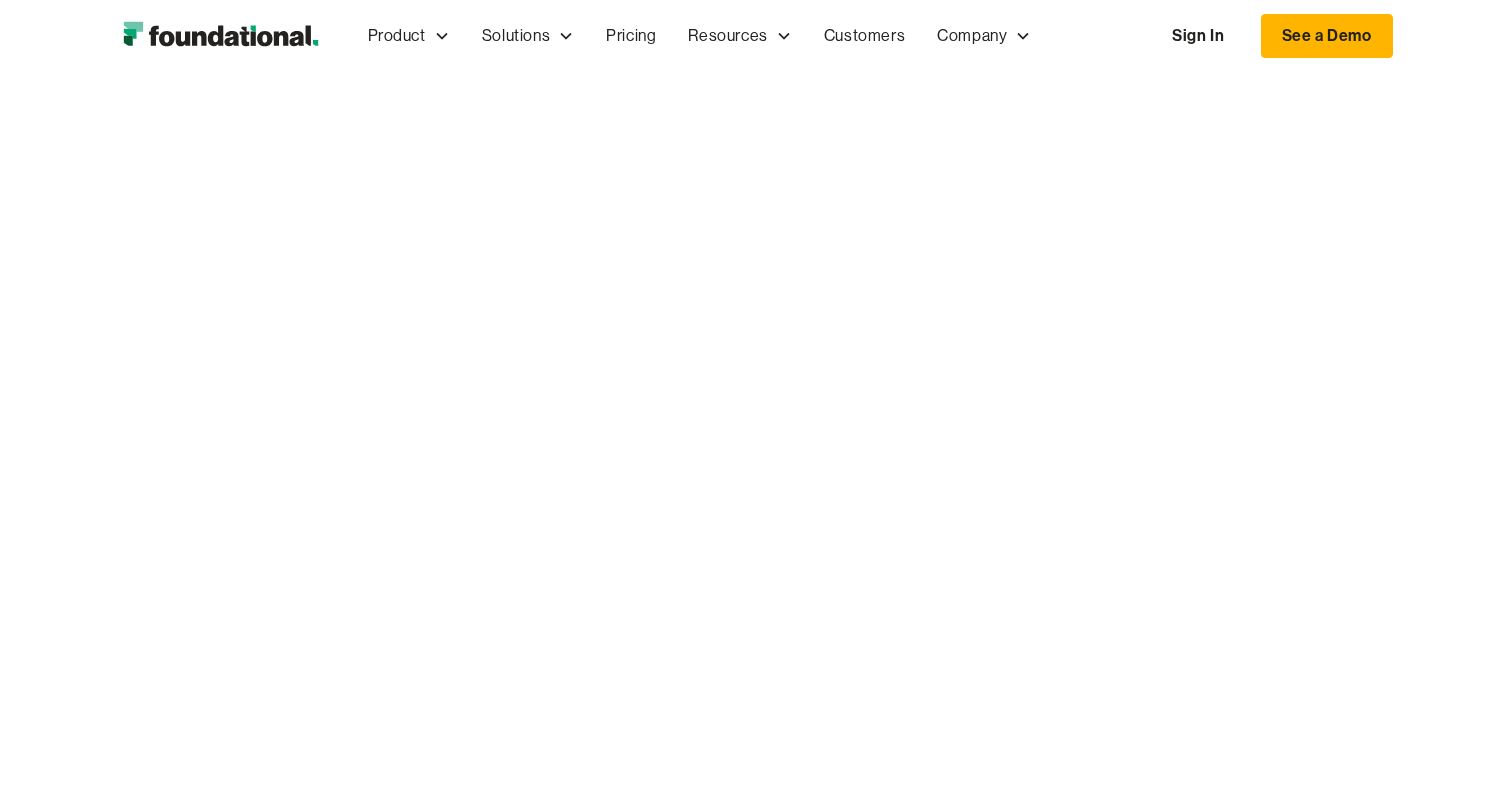 scroll, scrollTop: 0, scrollLeft: 0, axis: both 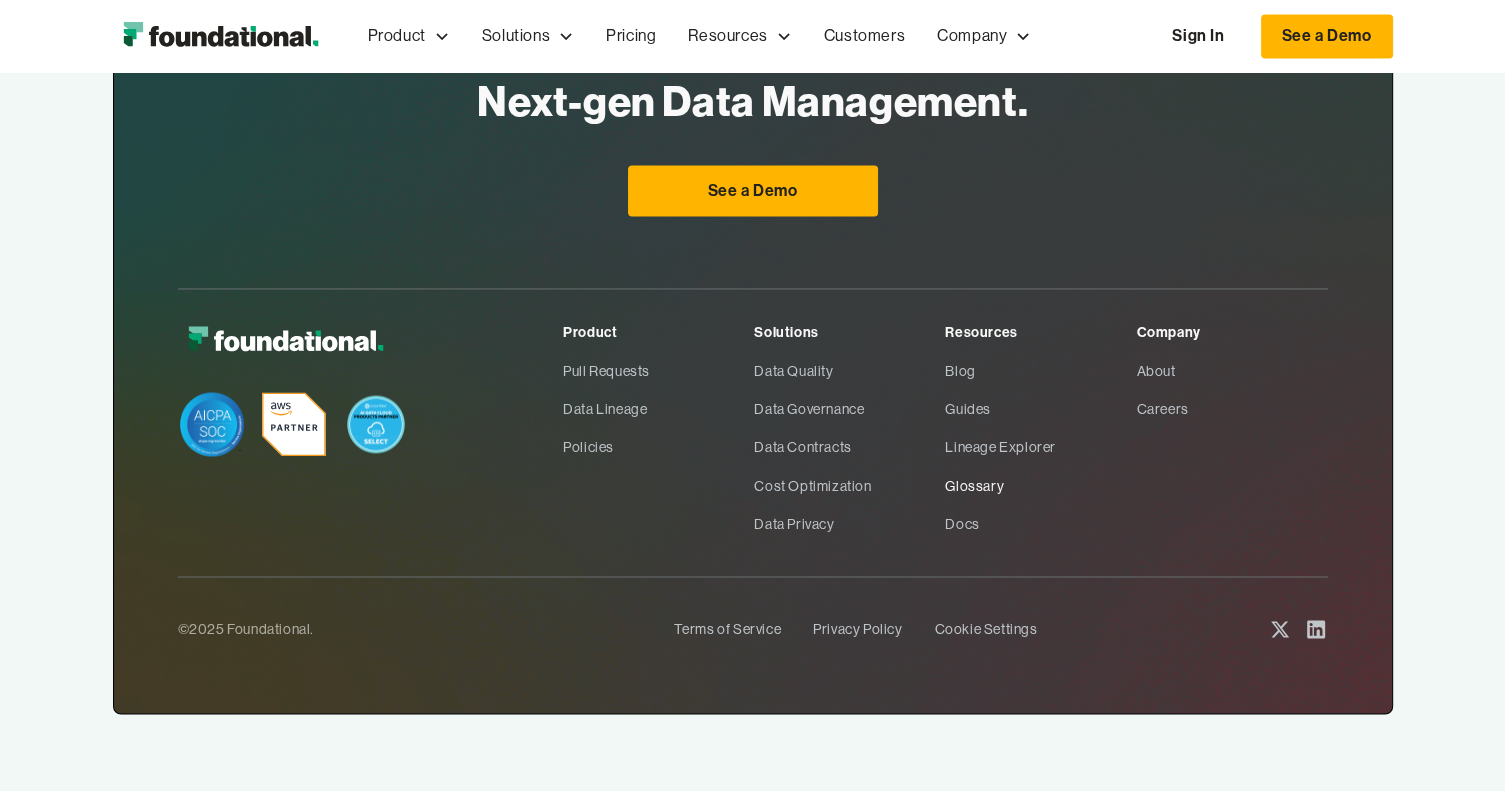 click on "Glossary" at bounding box center [1040, 486] 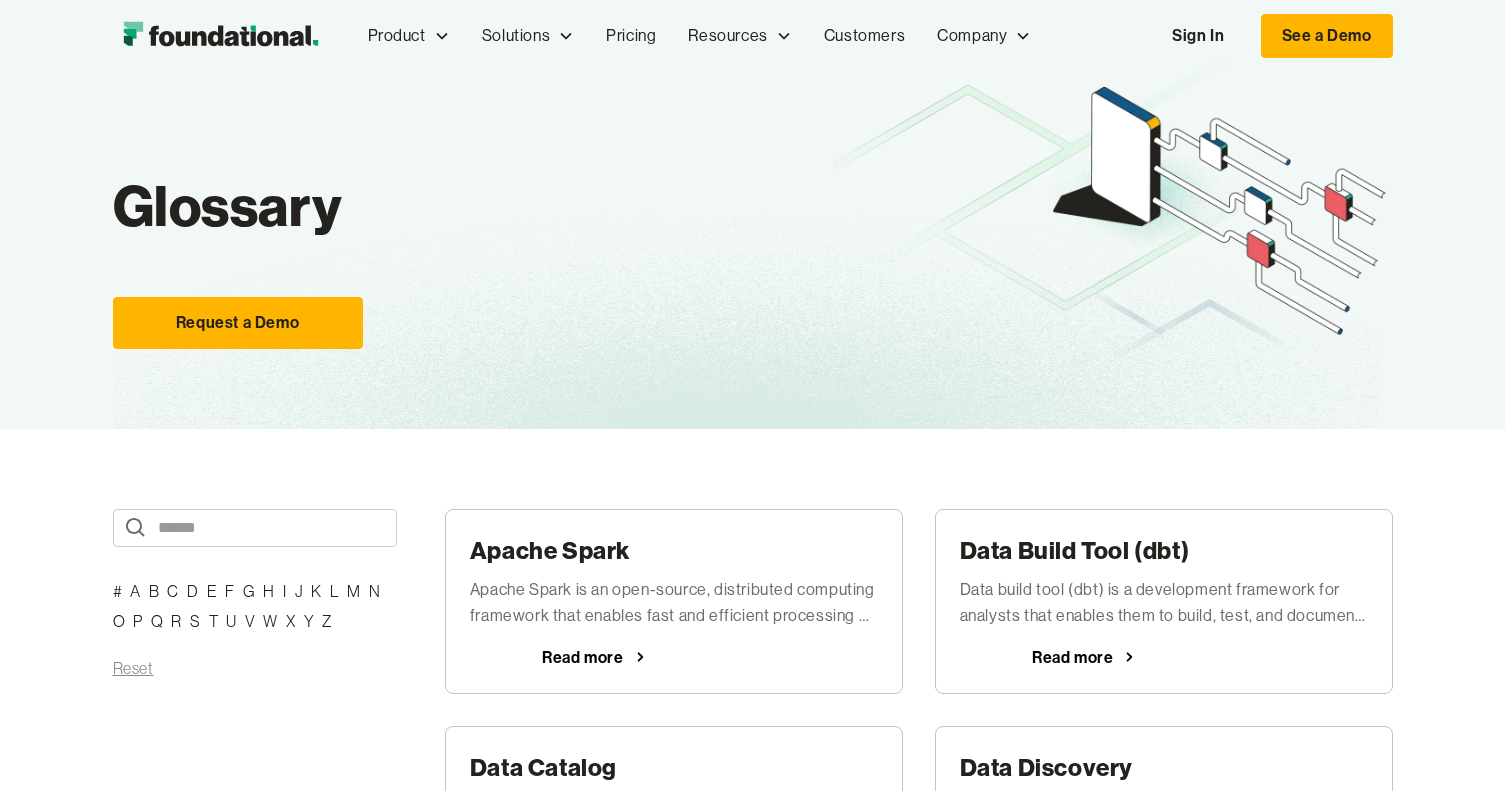 scroll, scrollTop: 0, scrollLeft: 0, axis: both 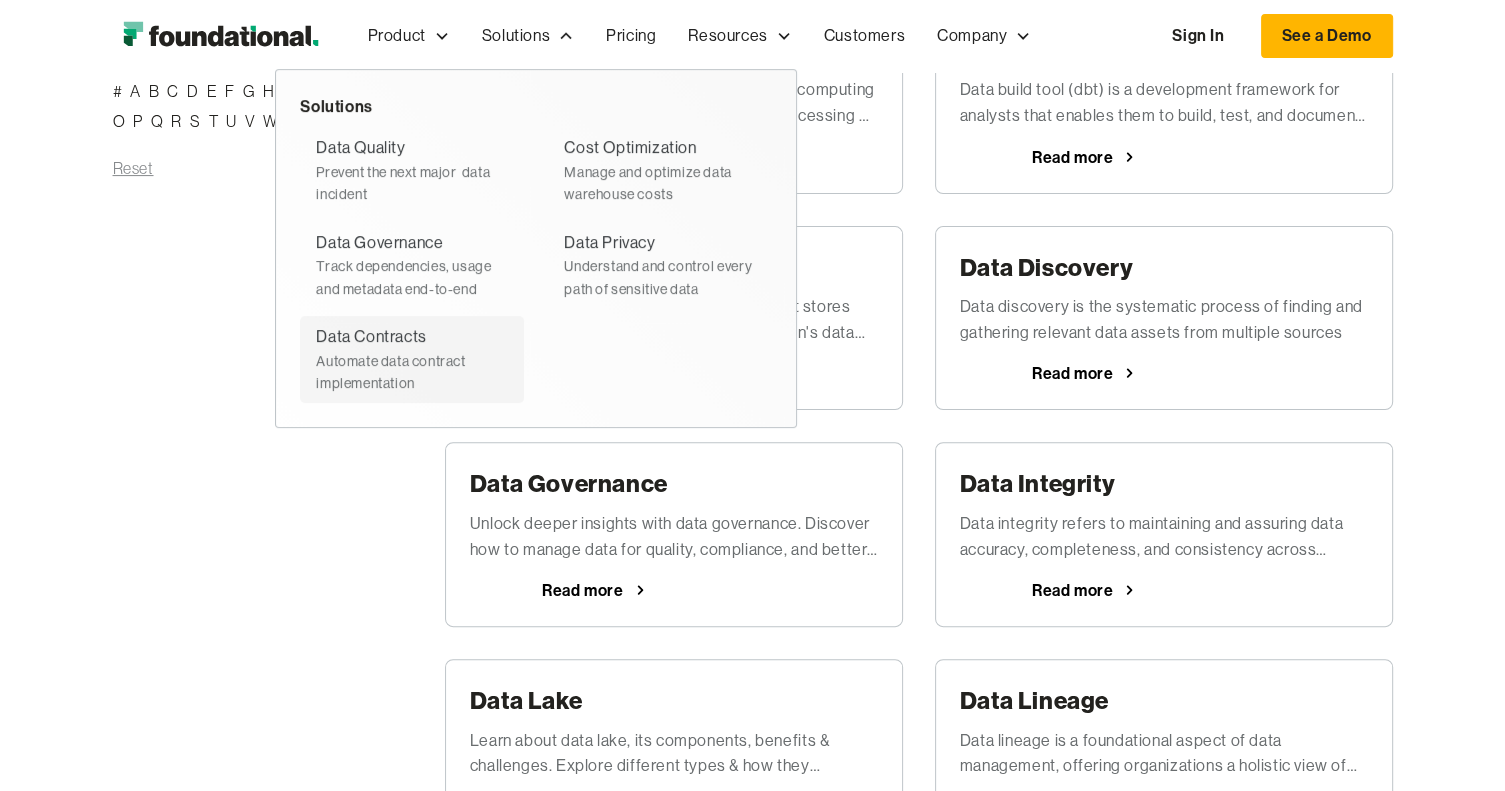 click on "Data Contracts" at bounding box center [371, 337] 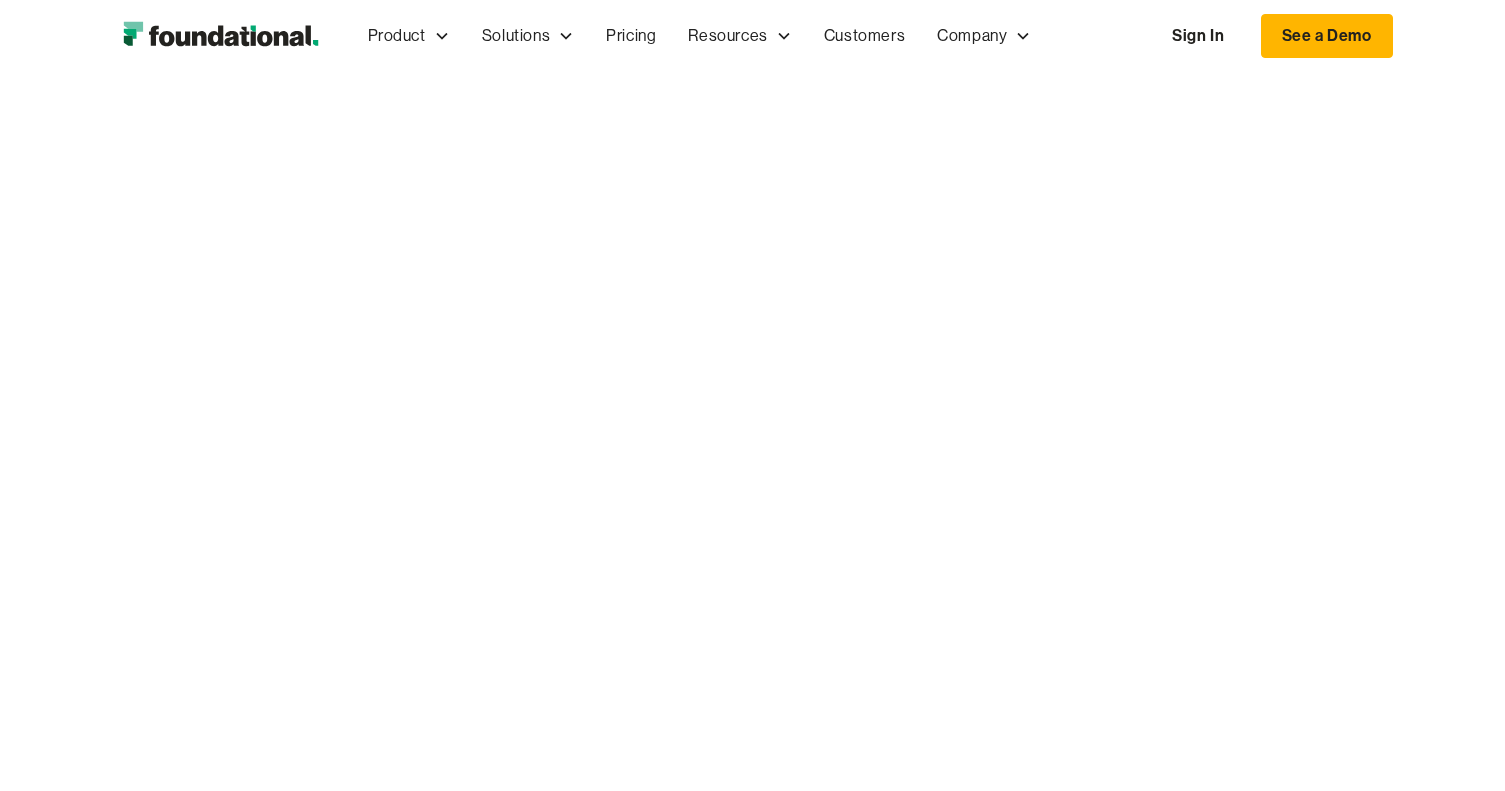 scroll, scrollTop: 0, scrollLeft: 0, axis: both 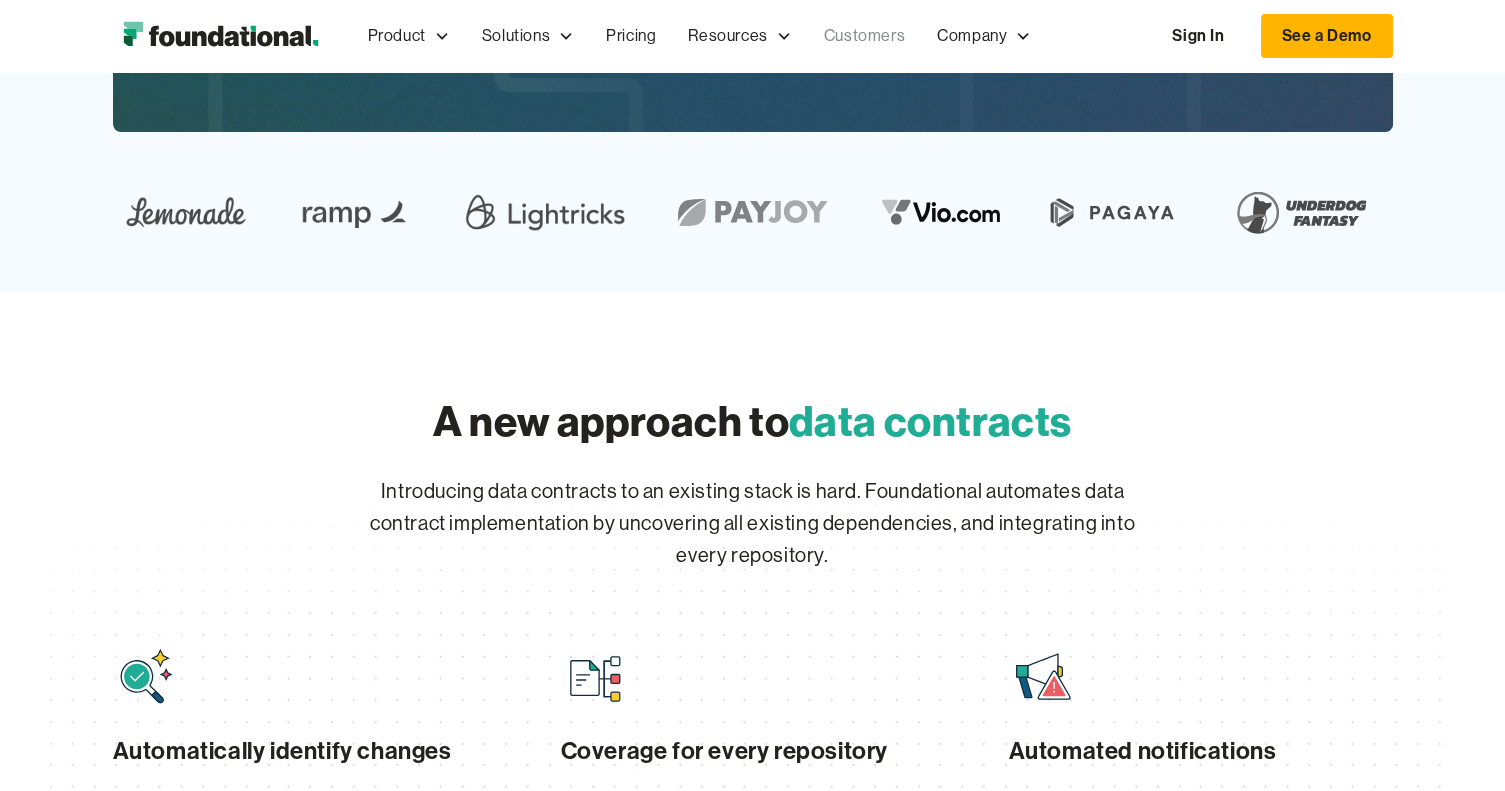 click on "Customers" at bounding box center [864, 36] 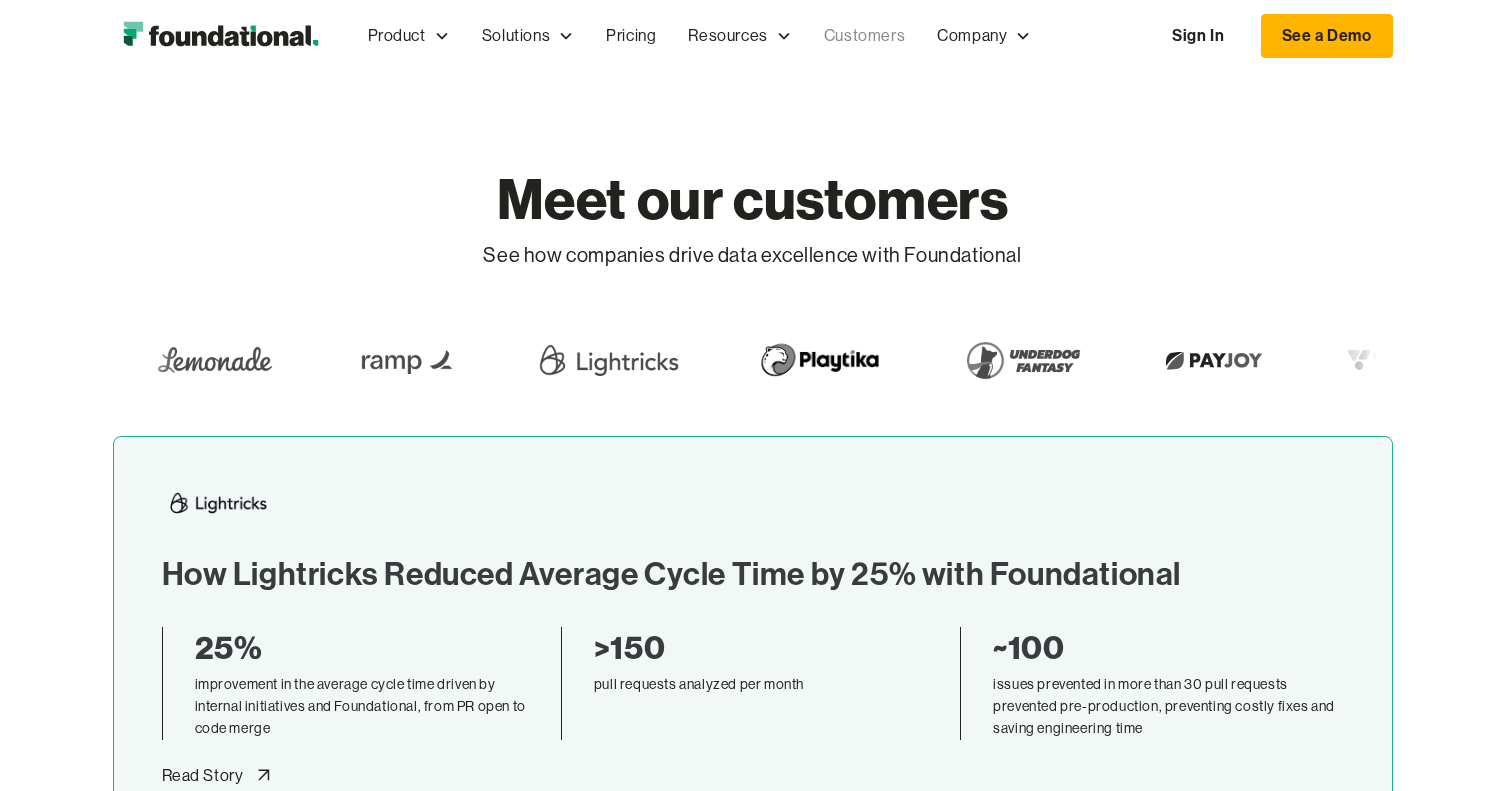 scroll, scrollTop: 0, scrollLeft: 0, axis: both 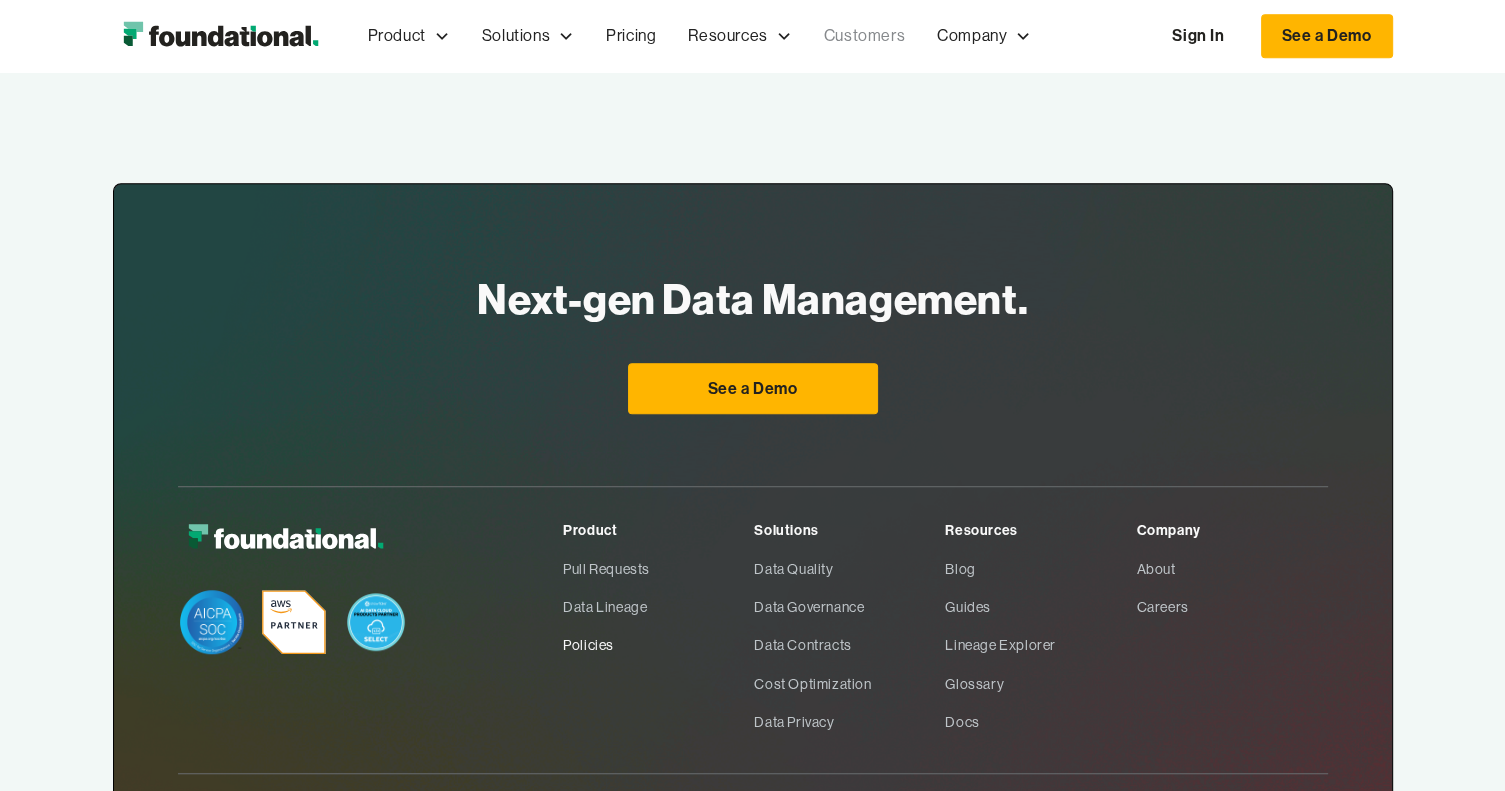 click on "Policies" at bounding box center (658, 645) 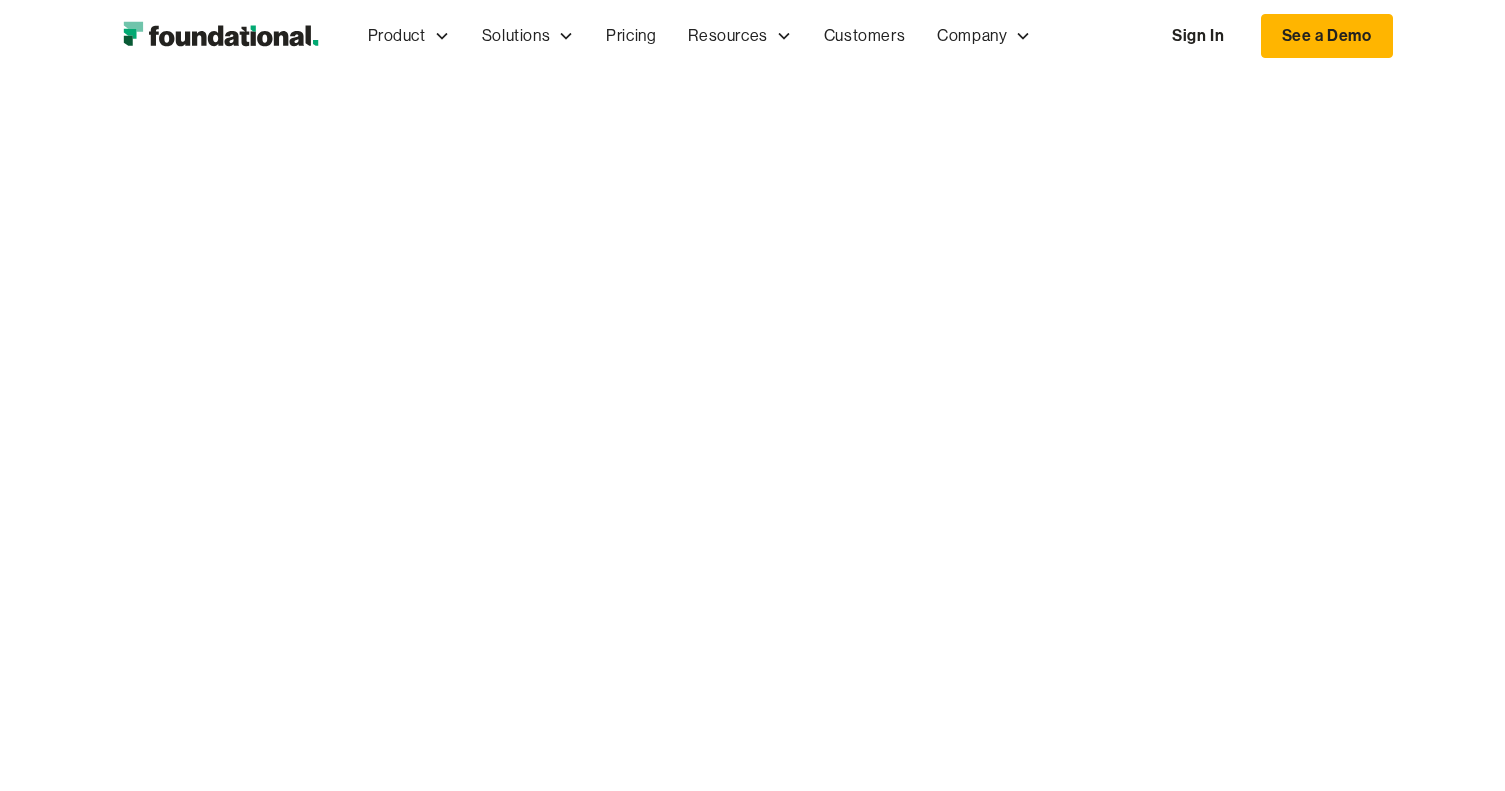 scroll, scrollTop: 0, scrollLeft: 0, axis: both 